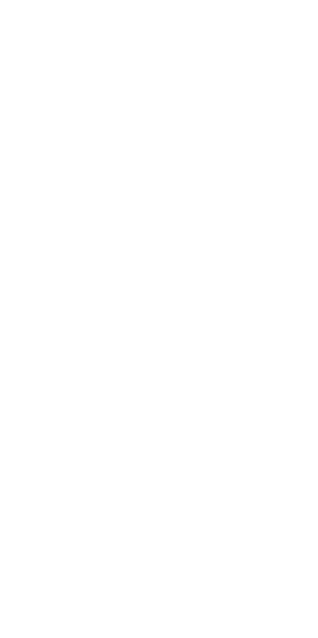 scroll, scrollTop: 0, scrollLeft: 0, axis: both 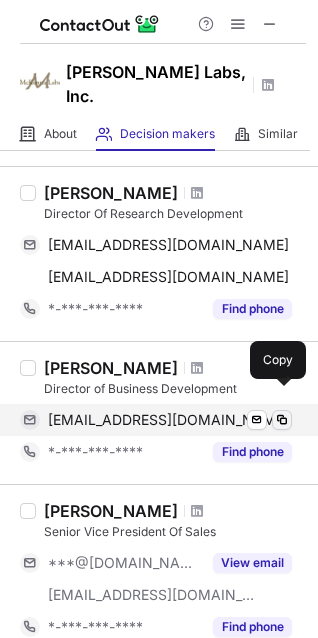 click at bounding box center (282, 420) 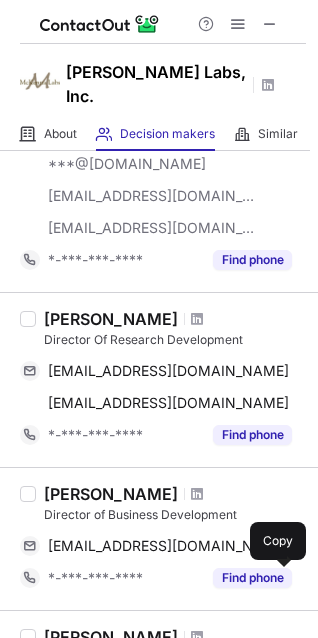 scroll, scrollTop: 761, scrollLeft: 0, axis: vertical 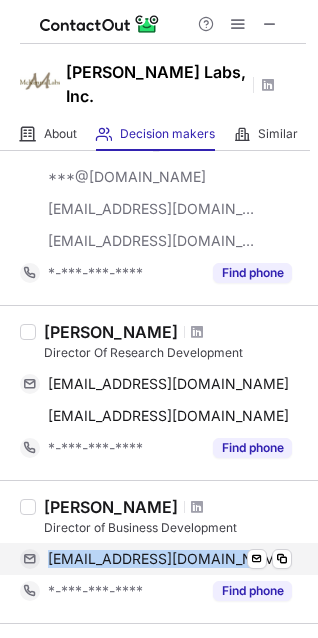 drag, startPoint x: 235, startPoint y: 535, endPoint x: 43, endPoint y: 530, distance: 192.0651 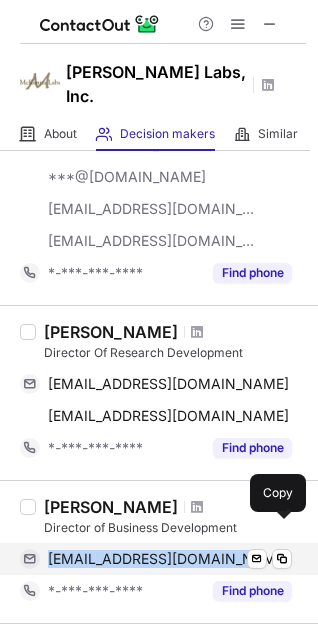 copy on "[EMAIL_ADDRESS][DOMAIN_NAME]" 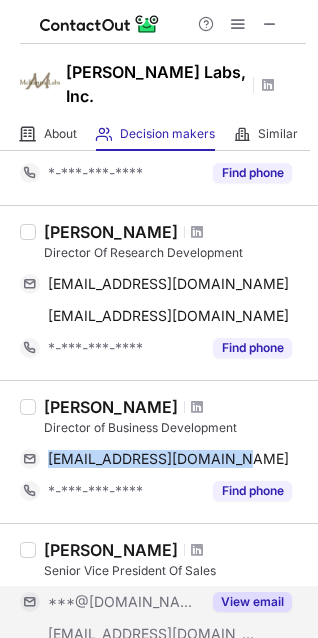 scroll, scrollTop: 961, scrollLeft: 0, axis: vertical 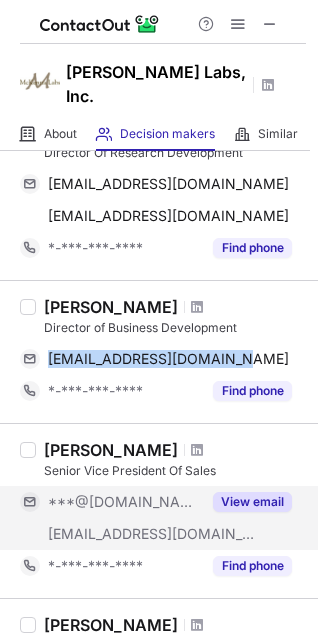 click on "View email" at bounding box center [252, 502] 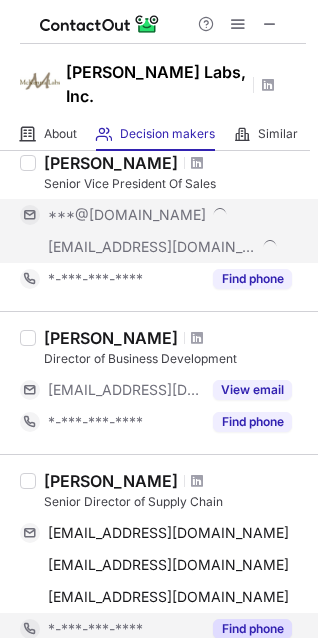 scroll, scrollTop: 1361, scrollLeft: 0, axis: vertical 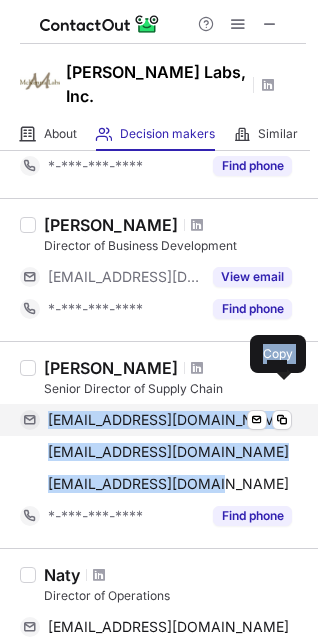 drag, startPoint x: 218, startPoint y: 461, endPoint x: 46, endPoint y: 396, distance: 183.87224 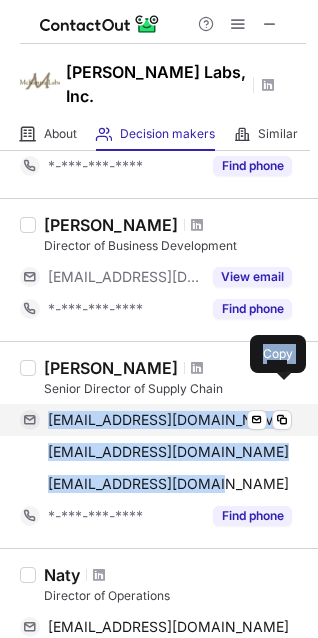 click on "[EMAIL_ADDRESS][DOMAIN_NAME] Send email Copy [EMAIL_ADDRESS][DOMAIN_NAME] Send email Copy [EMAIL_ADDRESS][DOMAIN_NAME] Send email Copy" at bounding box center (156, 452) 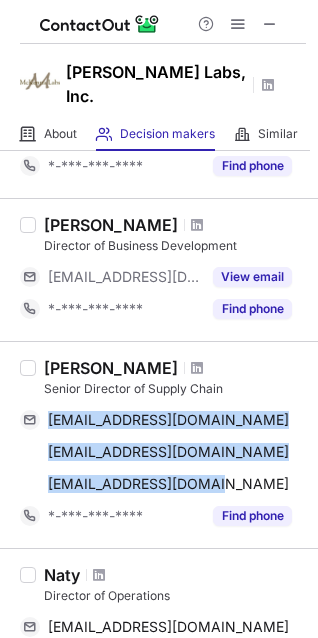 scroll, scrollTop: 1561, scrollLeft: 0, axis: vertical 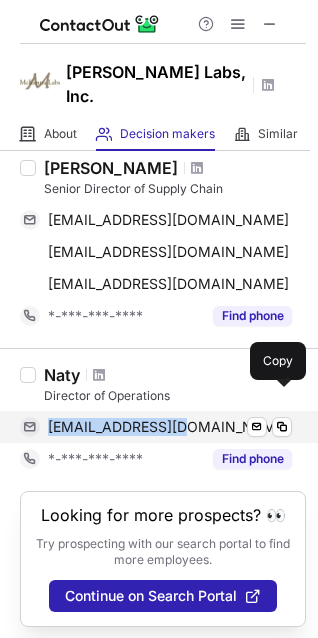 drag, startPoint x: 187, startPoint y: 403, endPoint x: 48, endPoint y: 402, distance: 139.0036 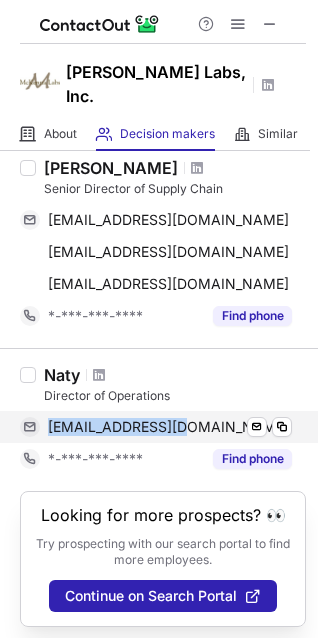 copy on "[EMAIL_ADDRESS][DOMAIN_NAME]" 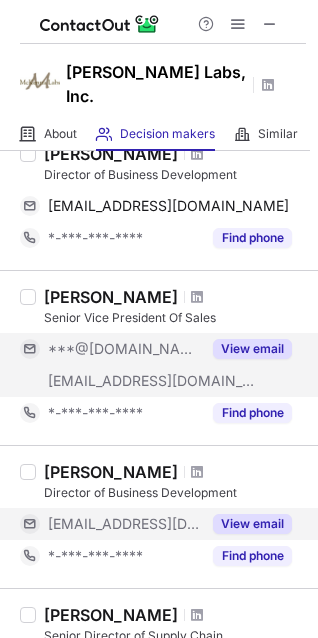 scroll, scrollTop: 1061, scrollLeft: 0, axis: vertical 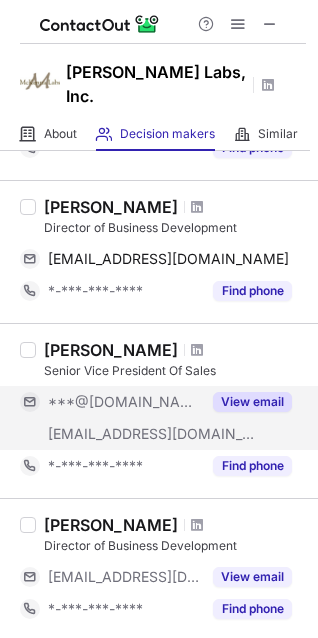 click on "View email" at bounding box center [252, 402] 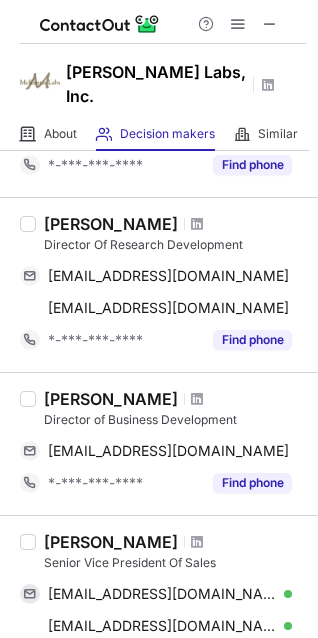 scroll, scrollTop: 961, scrollLeft: 0, axis: vertical 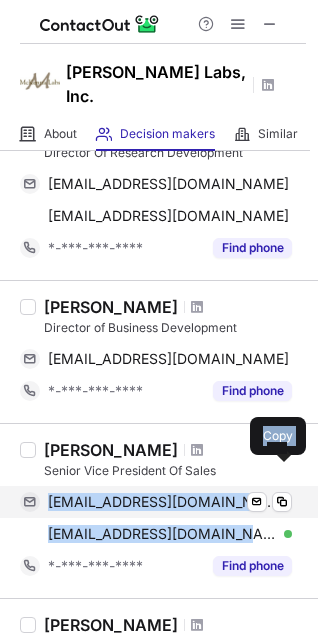 drag, startPoint x: 235, startPoint y: 515, endPoint x: 48, endPoint y: 470, distance: 192.33824 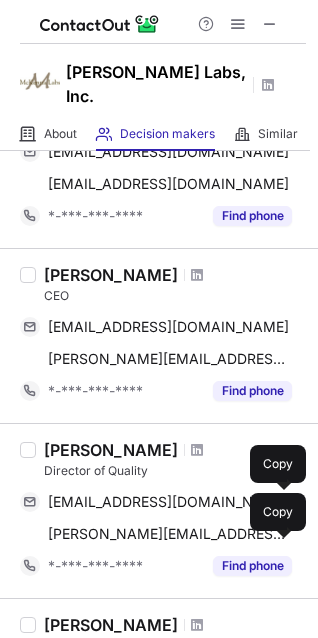scroll, scrollTop: 200, scrollLeft: 0, axis: vertical 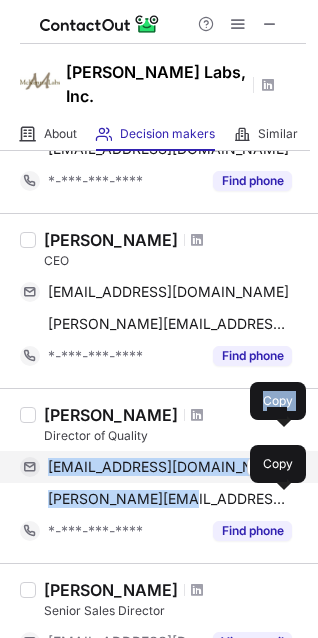 drag, startPoint x: 180, startPoint y: 479, endPoint x: 38, endPoint y: 450, distance: 144.93102 